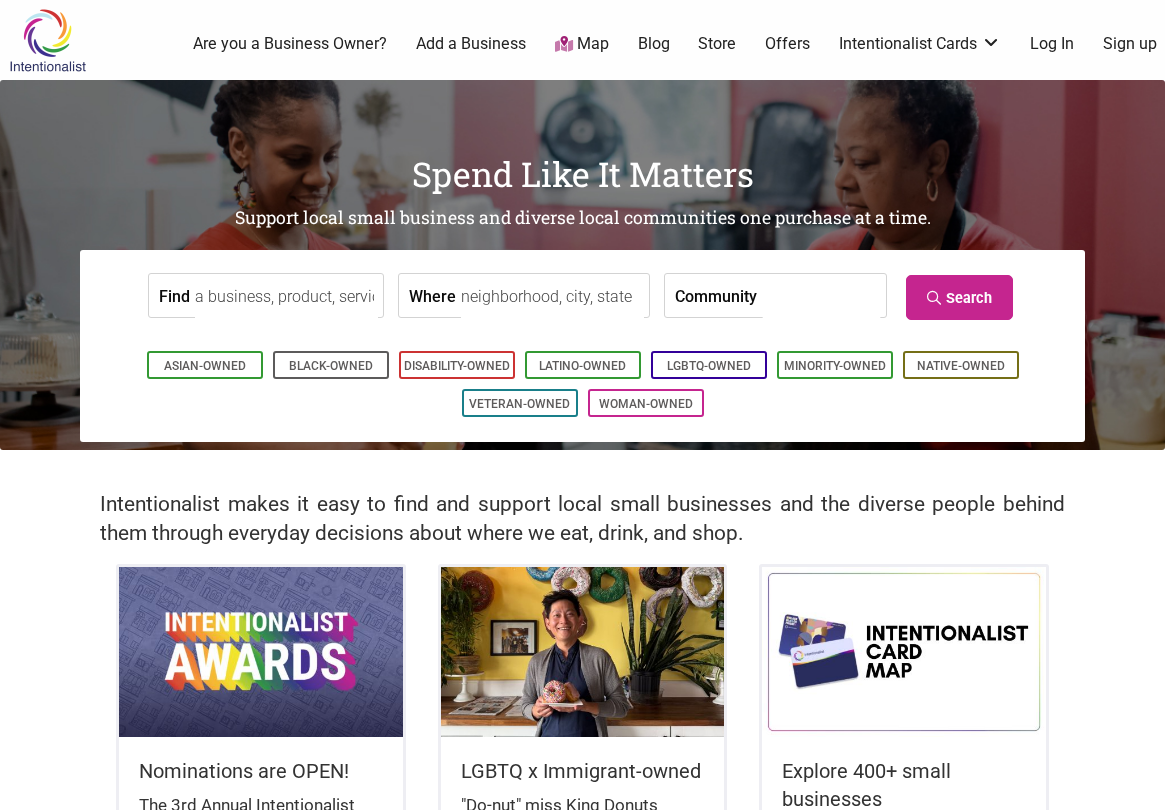 scroll, scrollTop: 0, scrollLeft: 0, axis: both 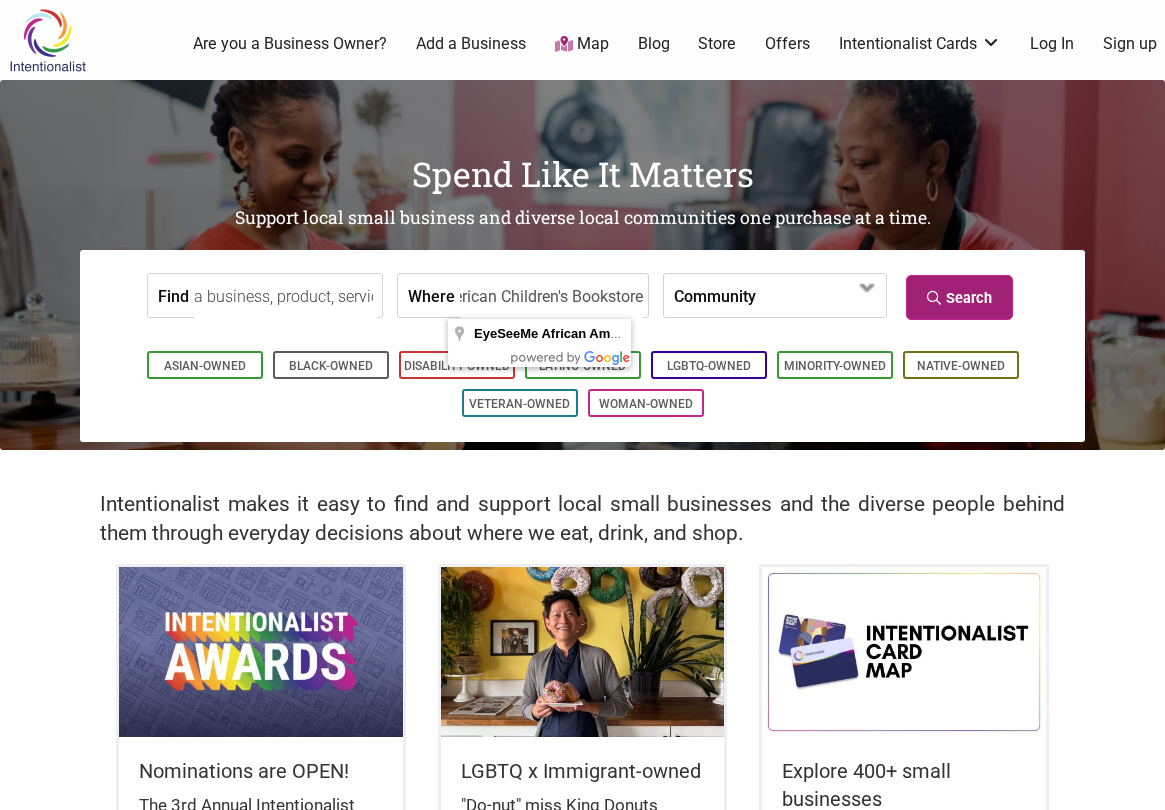 type on "EyeSeeMe African American Children's Bookstore" 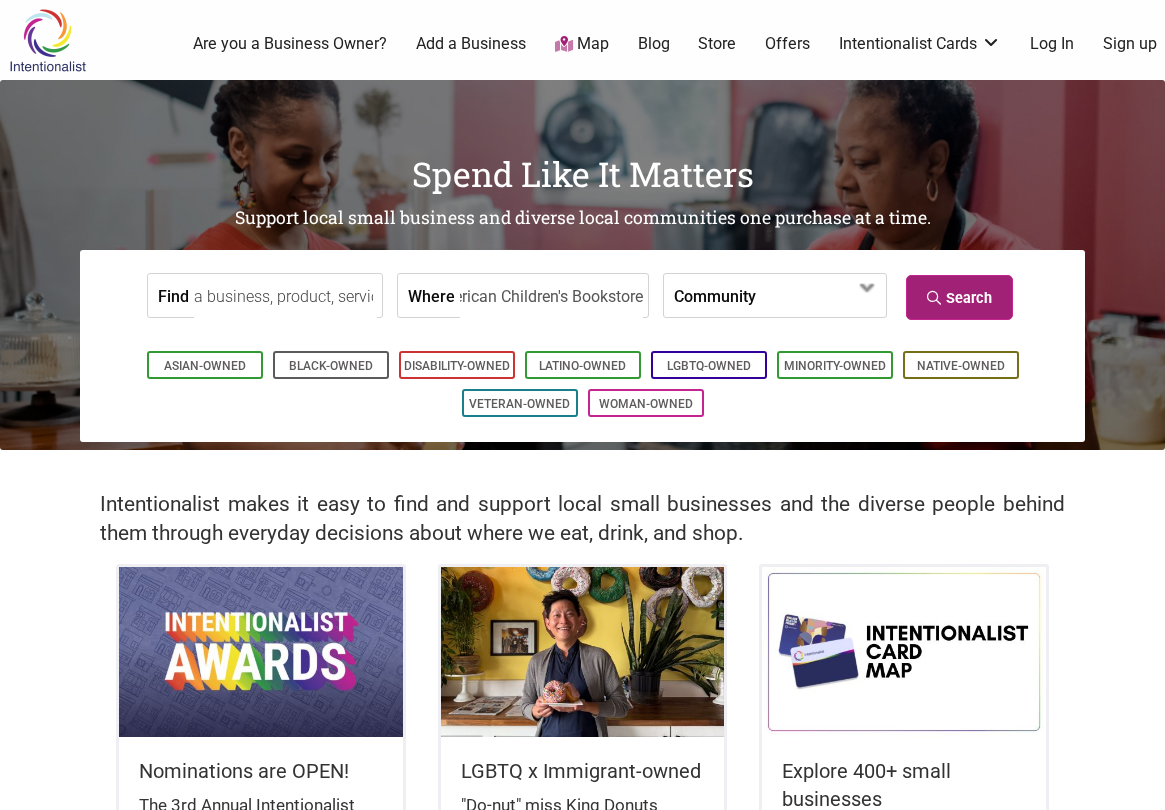 scroll, scrollTop: 0, scrollLeft: 0, axis: both 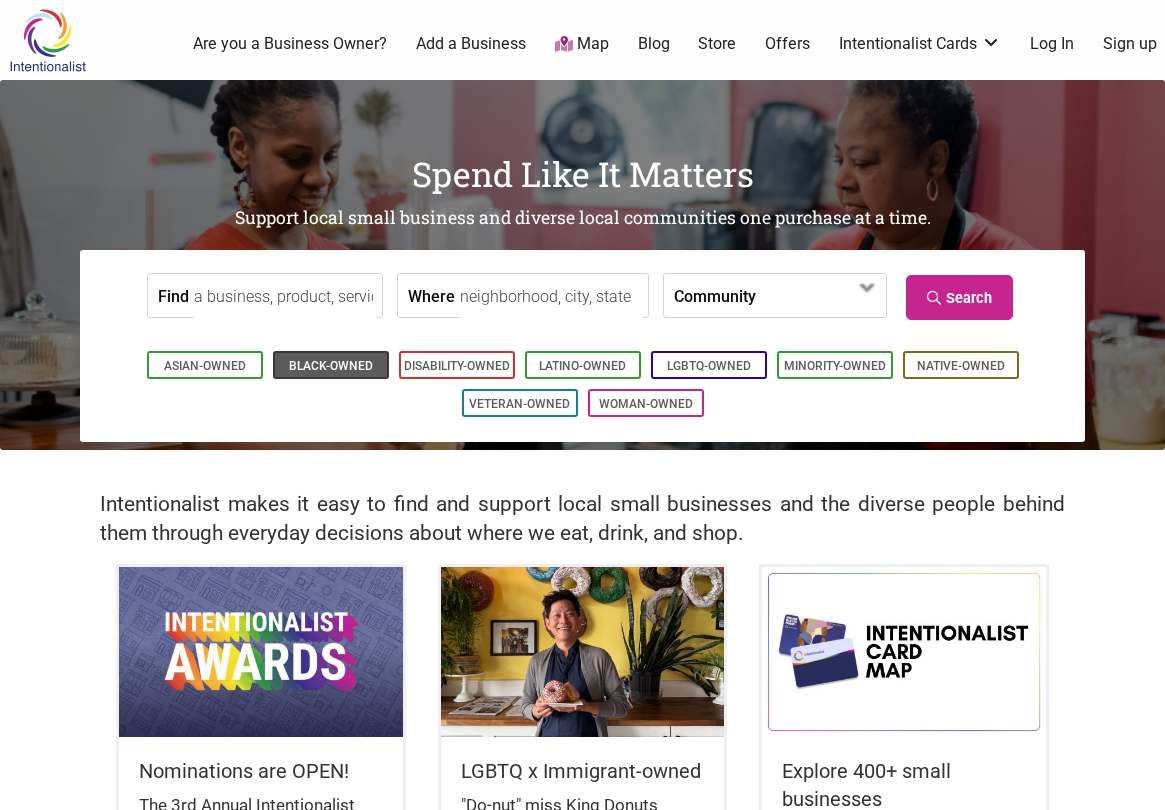 click on "Black-Owned" at bounding box center [331, 366] 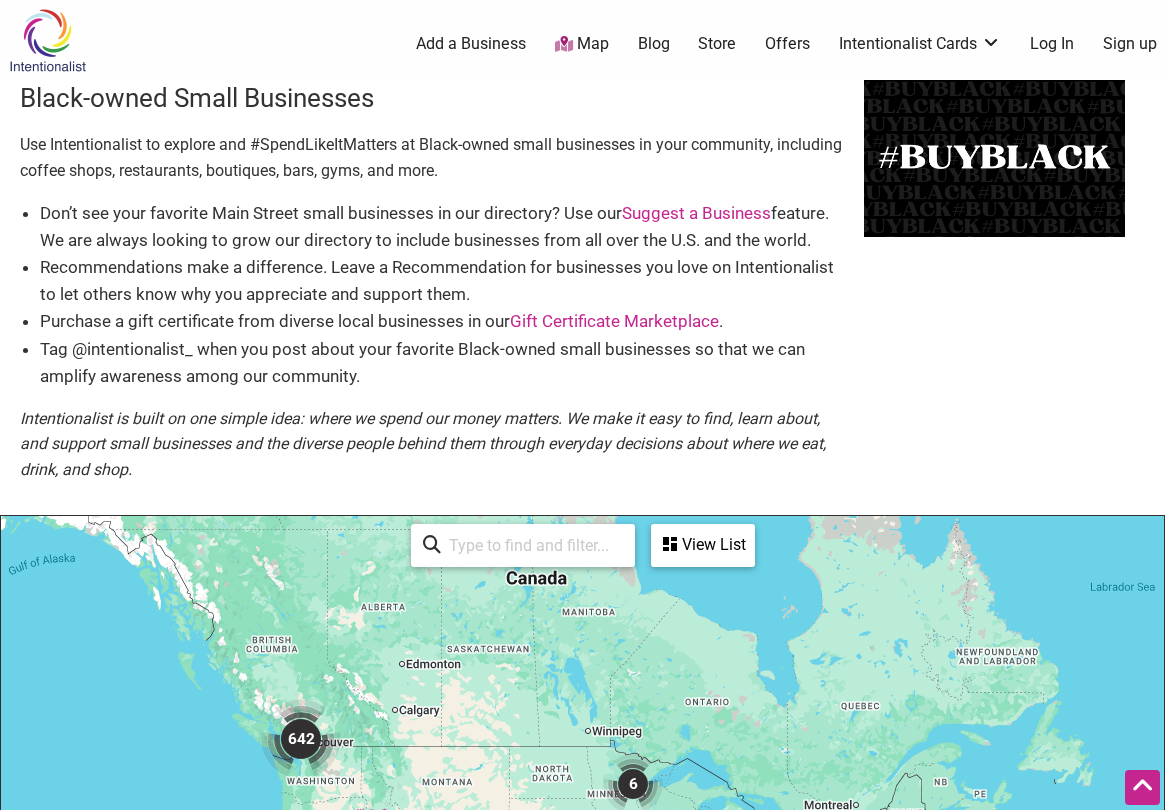 scroll, scrollTop: 500, scrollLeft: 0, axis: vertical 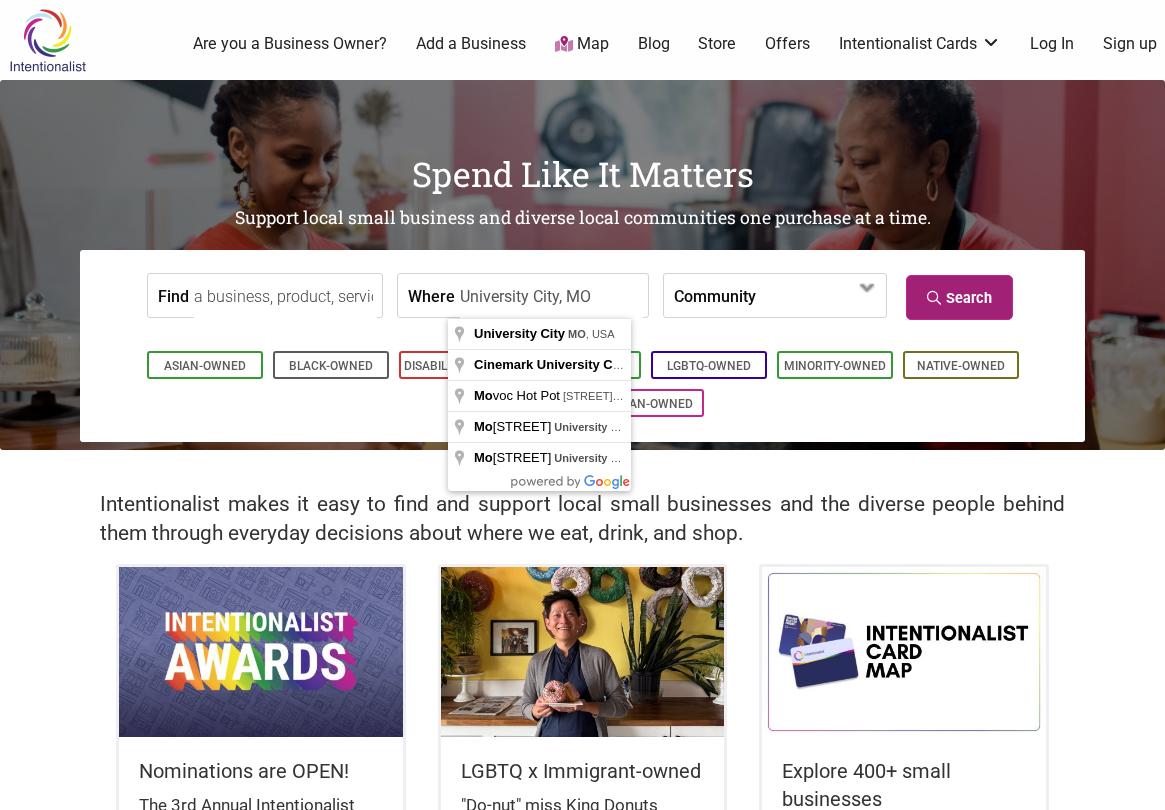 type on "University City, MO" 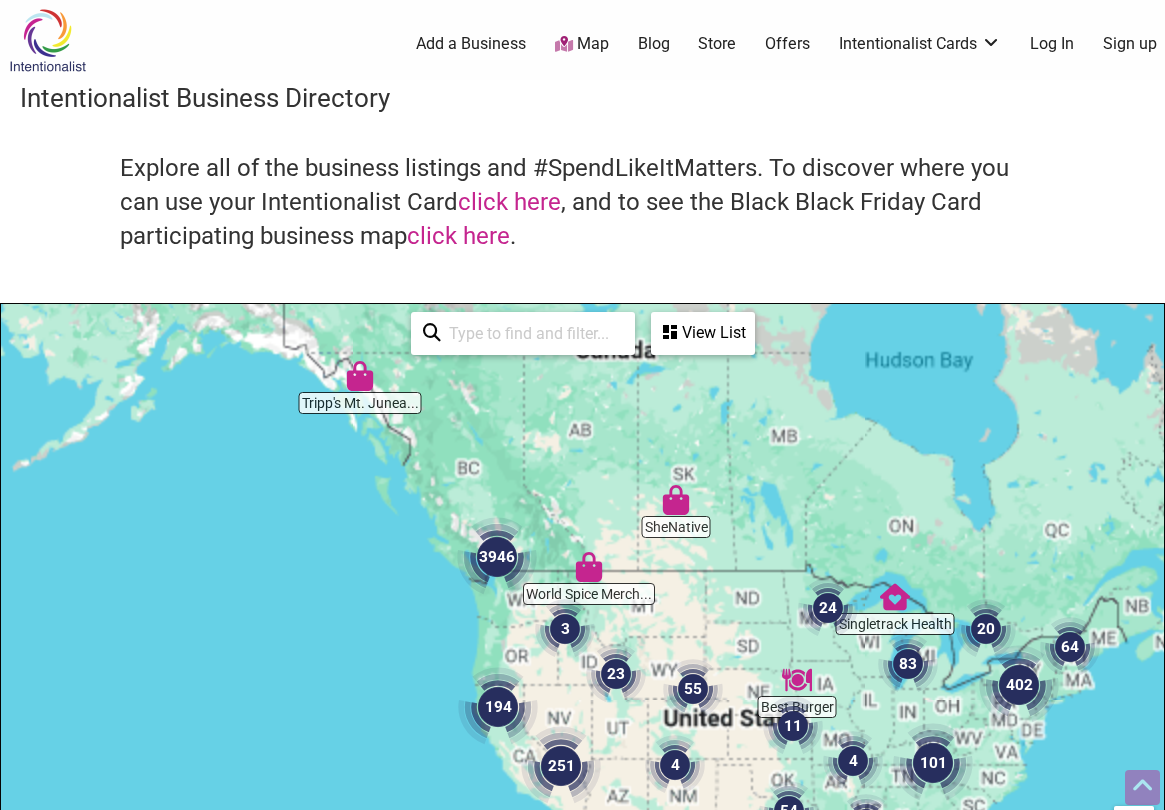 scroll, scrollTop: 500, scrollLeft: 0, axis: vertical 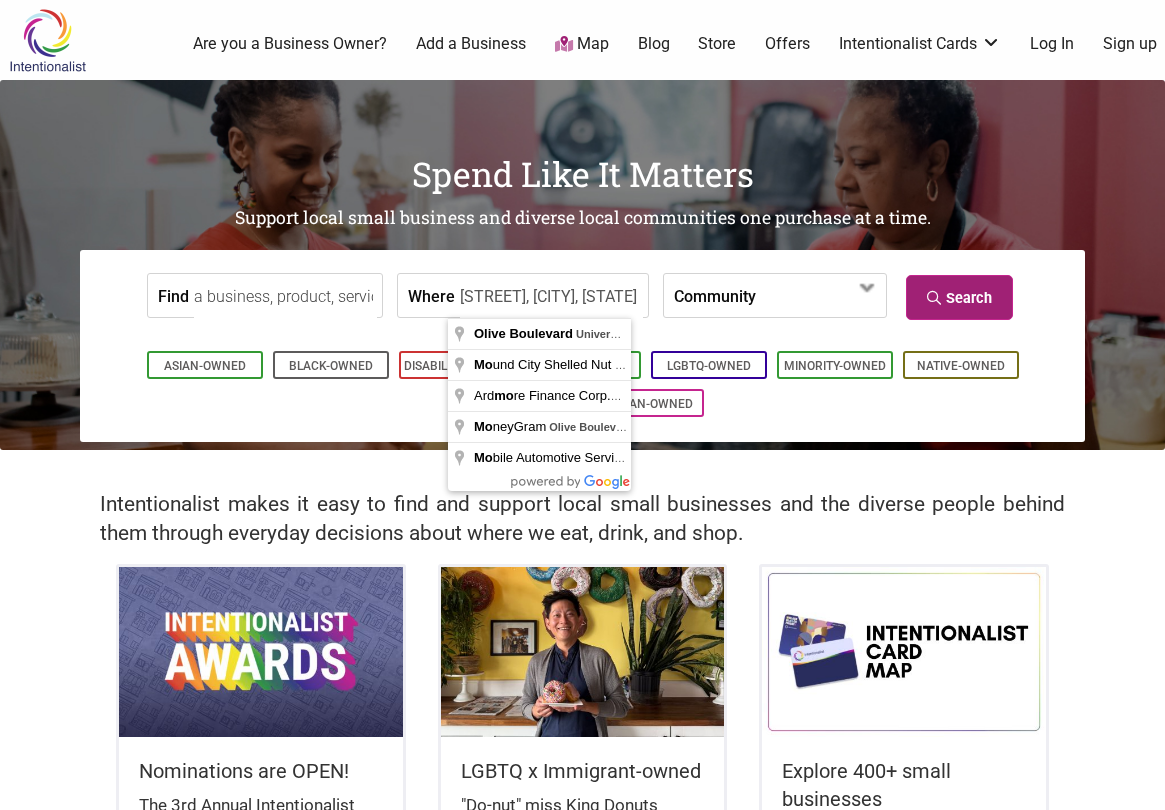 type on "Olive Boulevard, University City, MO" 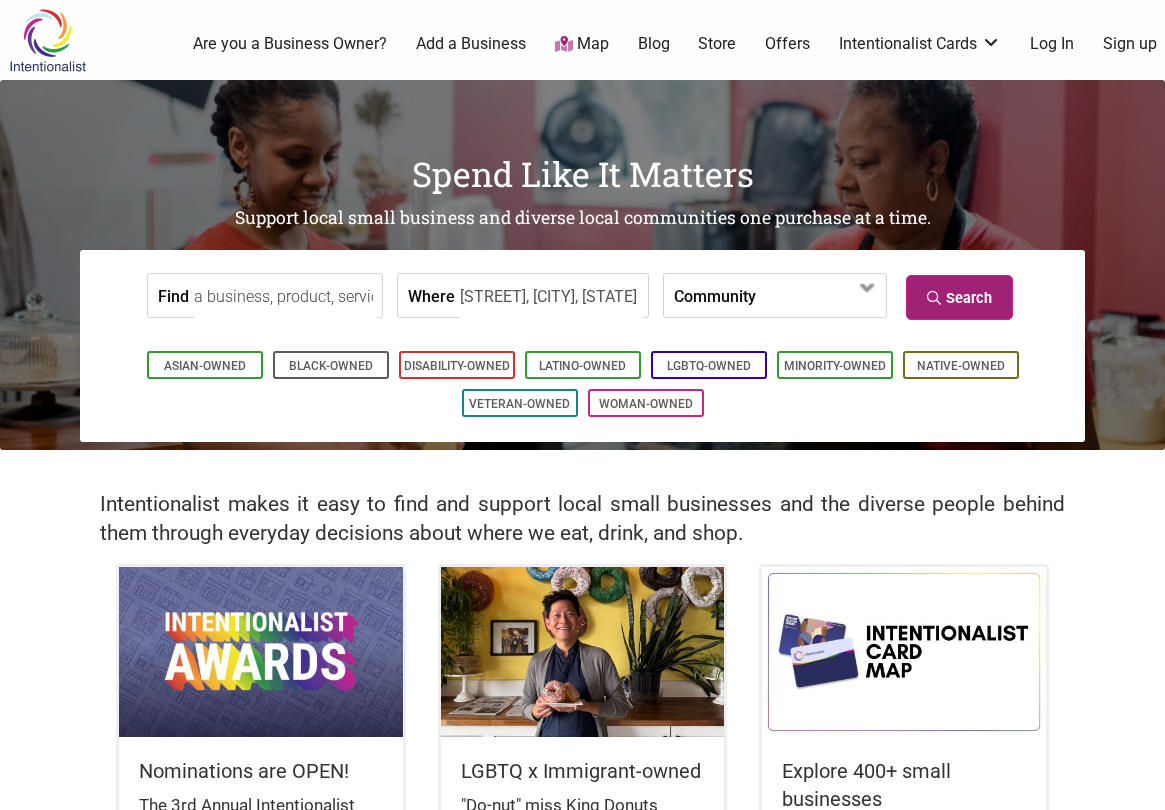 scroll, scrollTop: 0, scrollLeft: 0, axis: both 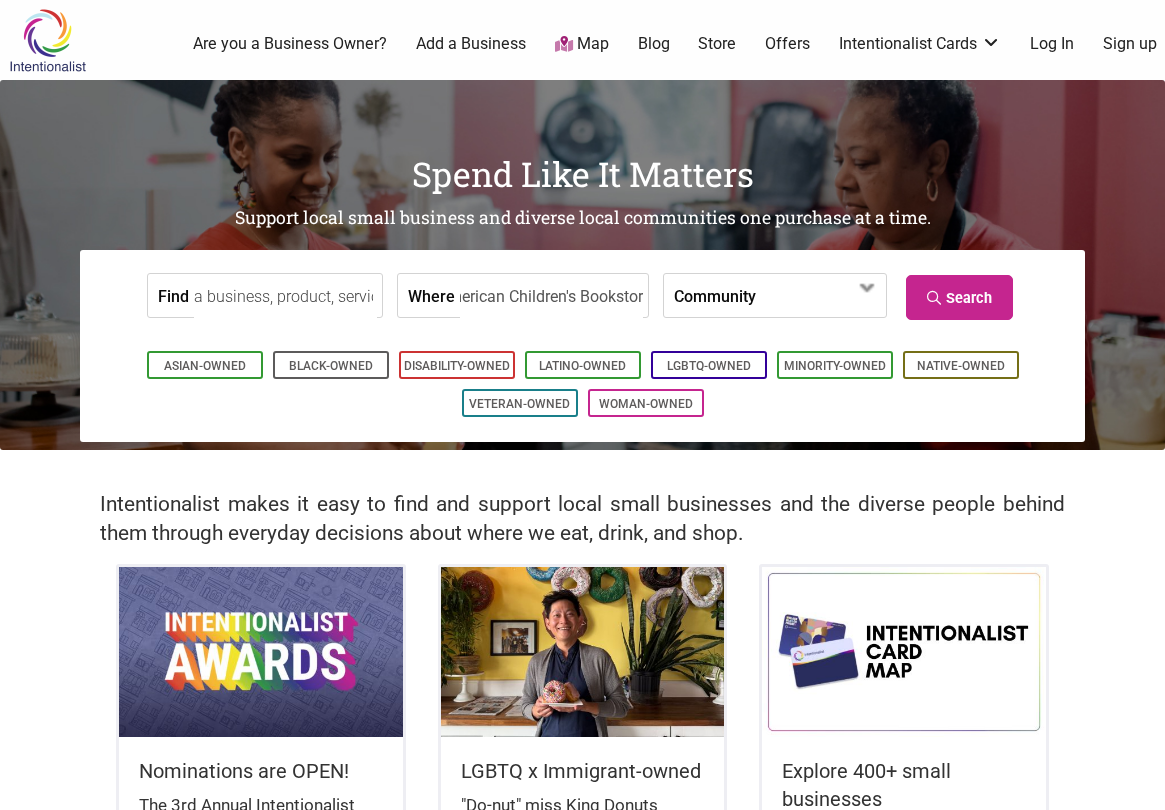 type on "EyeSeeMe African American Children's Bookstore" 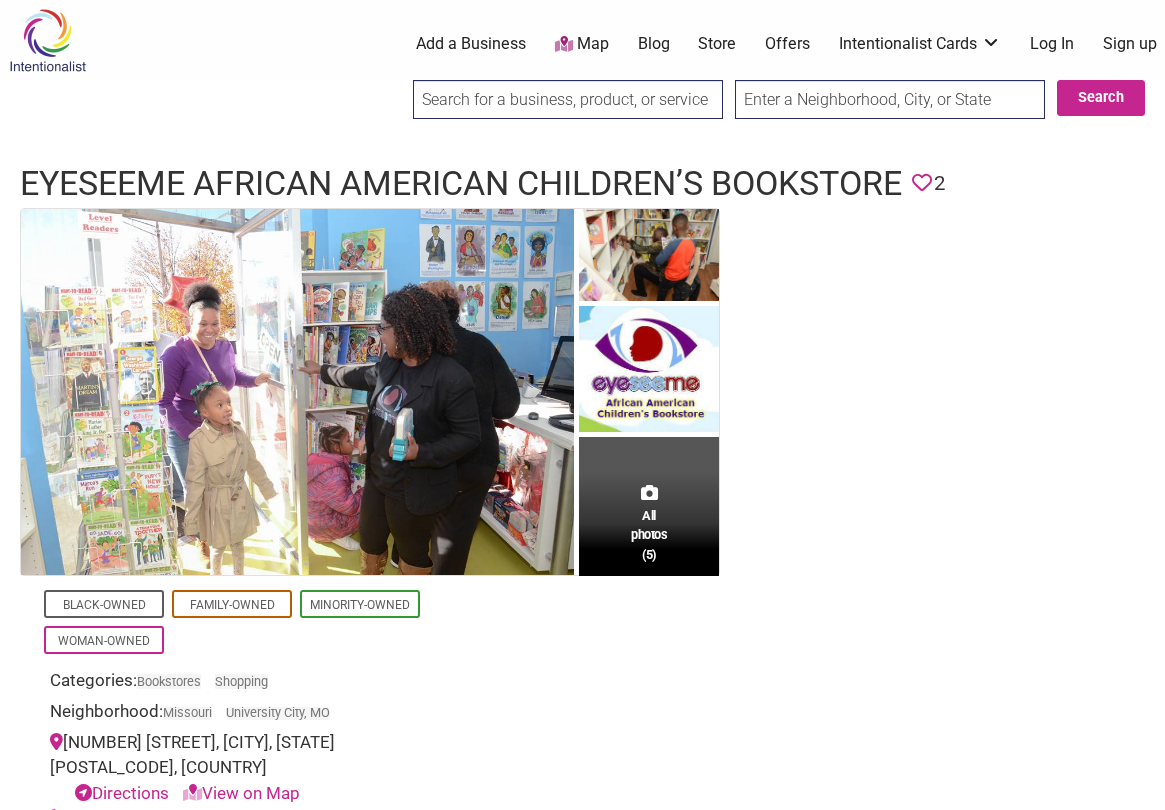 scroll, scrollTop: 0, scrollLeft: 0, axis: both 